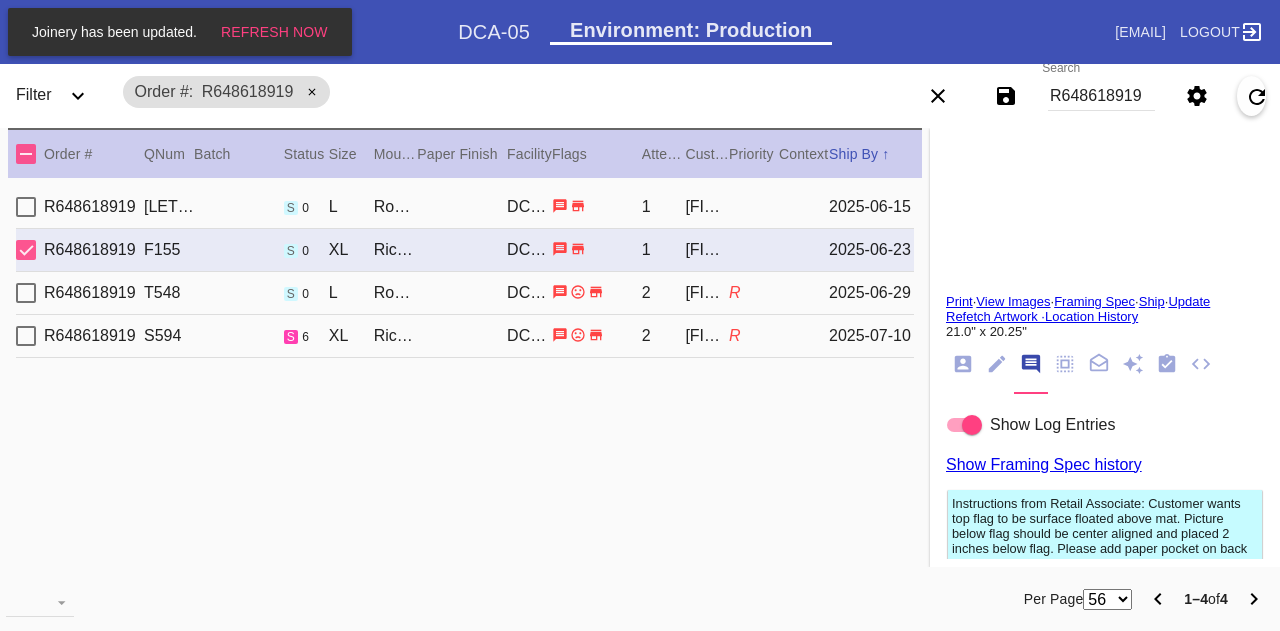click on "R648618919" at bounding box center (1101, 96) 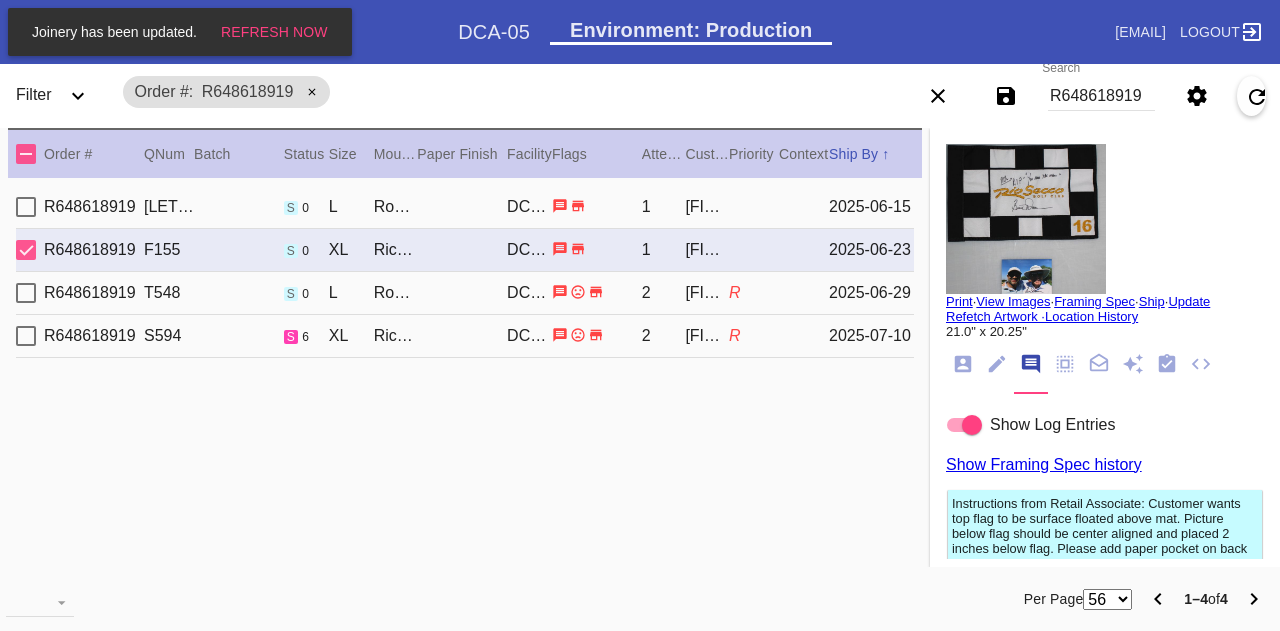 scroll, scrollTop: 0, scrollLeft: 0, axis: both 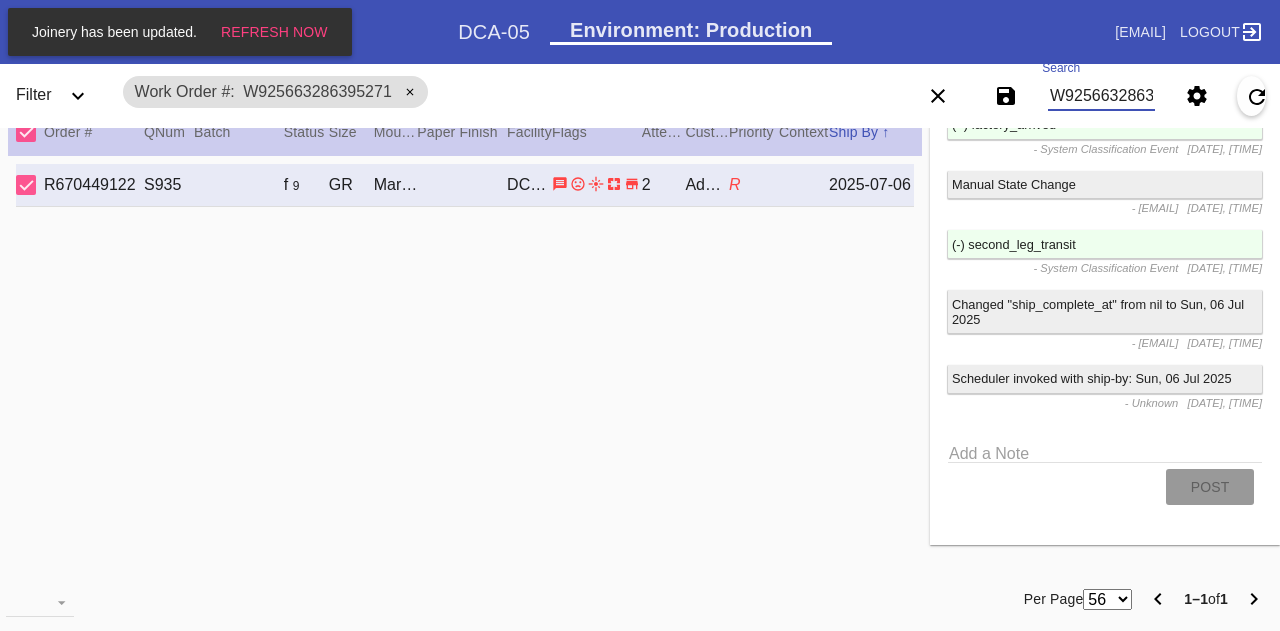 click on "W925663286395271" at bounding box center [1101, 96] 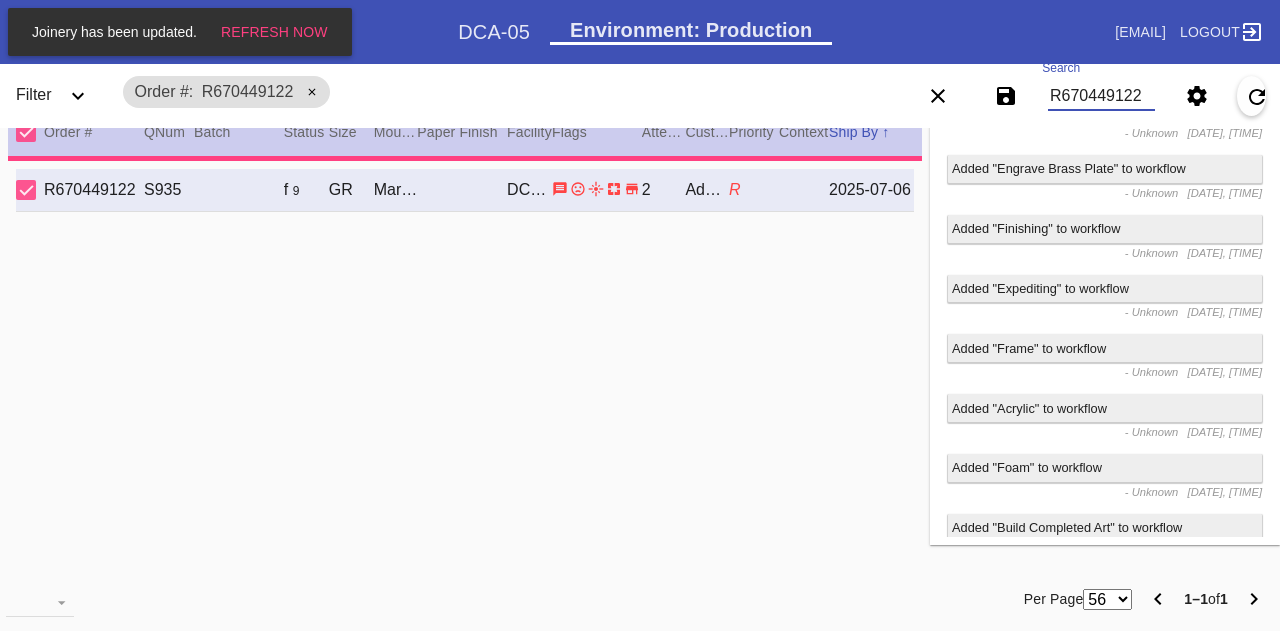 scroll, scrollTop: 0, scrollLeft: 0, axis: both 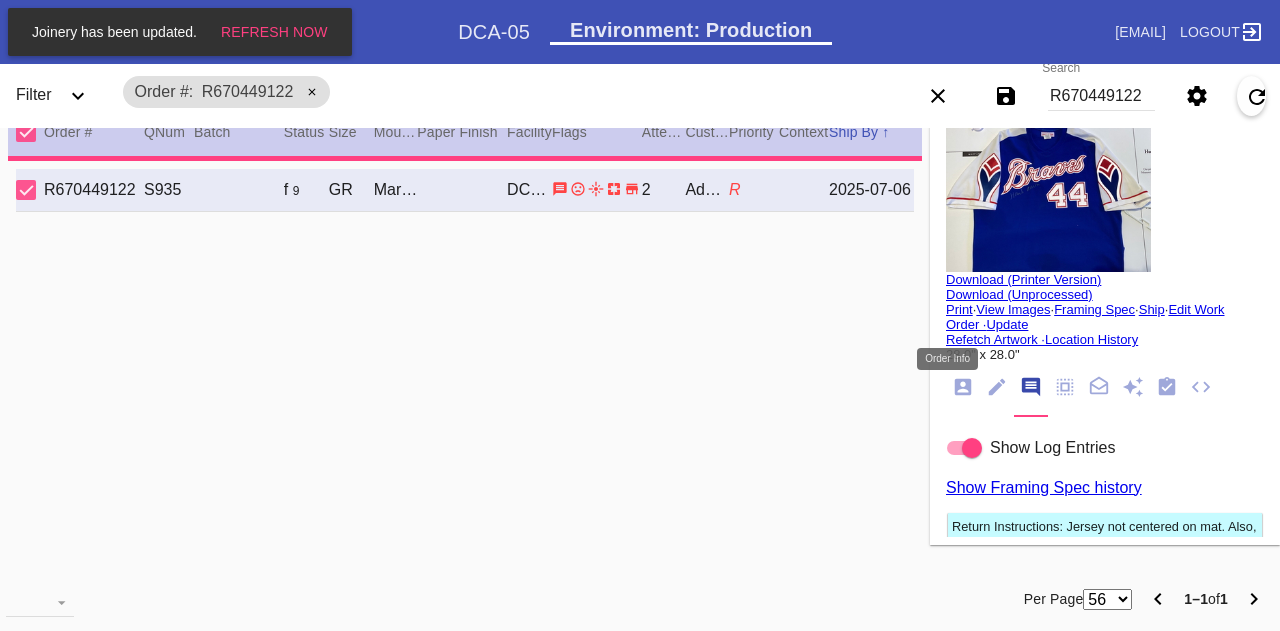 click at bounding box center (963, 387) 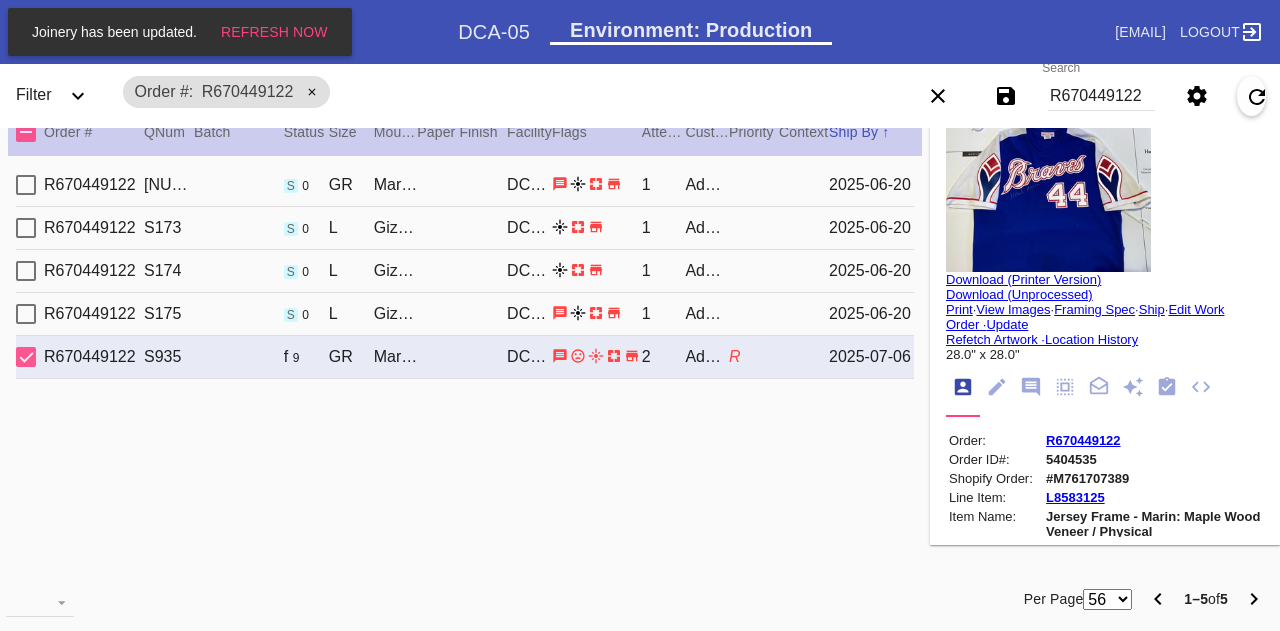 click on "[NUMBER] [NUMBER] [LETTER] [NUMBER] [LOCATION] / [COLOR] [LOCATION] DCA-05 [NUMBER] [NAME]
R
[DATE]" at bounding box center [465, 357] 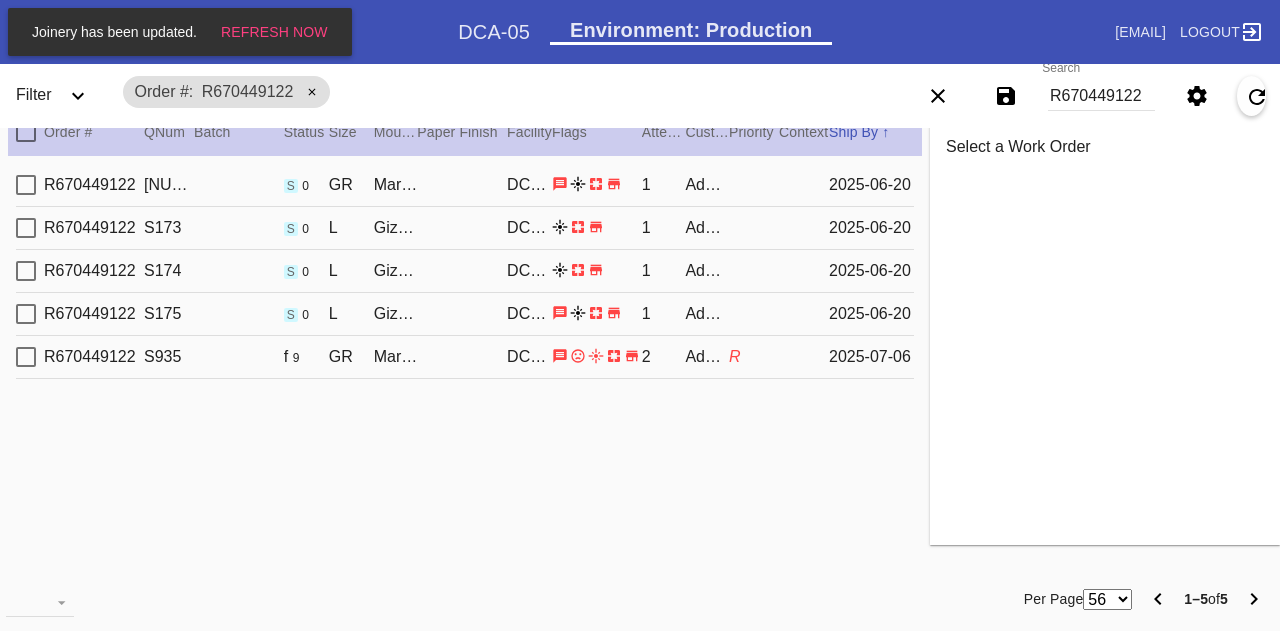 click on "[PRODUCT_CODE] S175 s 0 L Giza / White DCA-05 1 [FIRST] [LAST]
[DATE]" at bounding box center (465, 314) 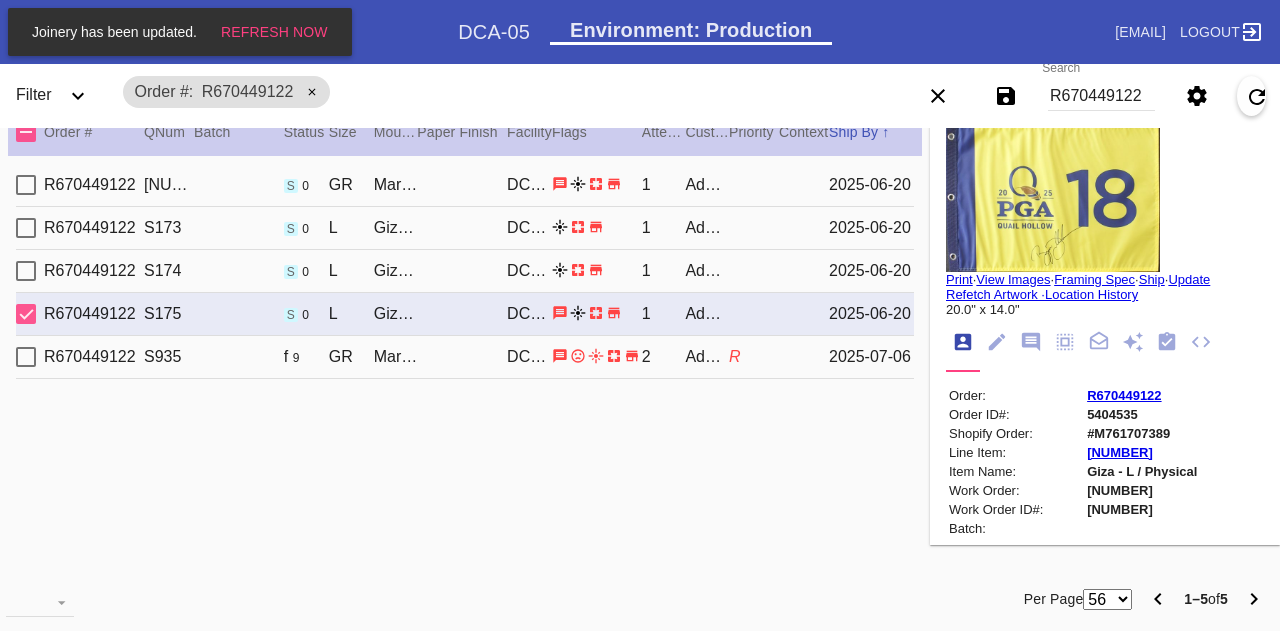 scroll, scrollTop: 0, scrollLeft: 0, axis: both 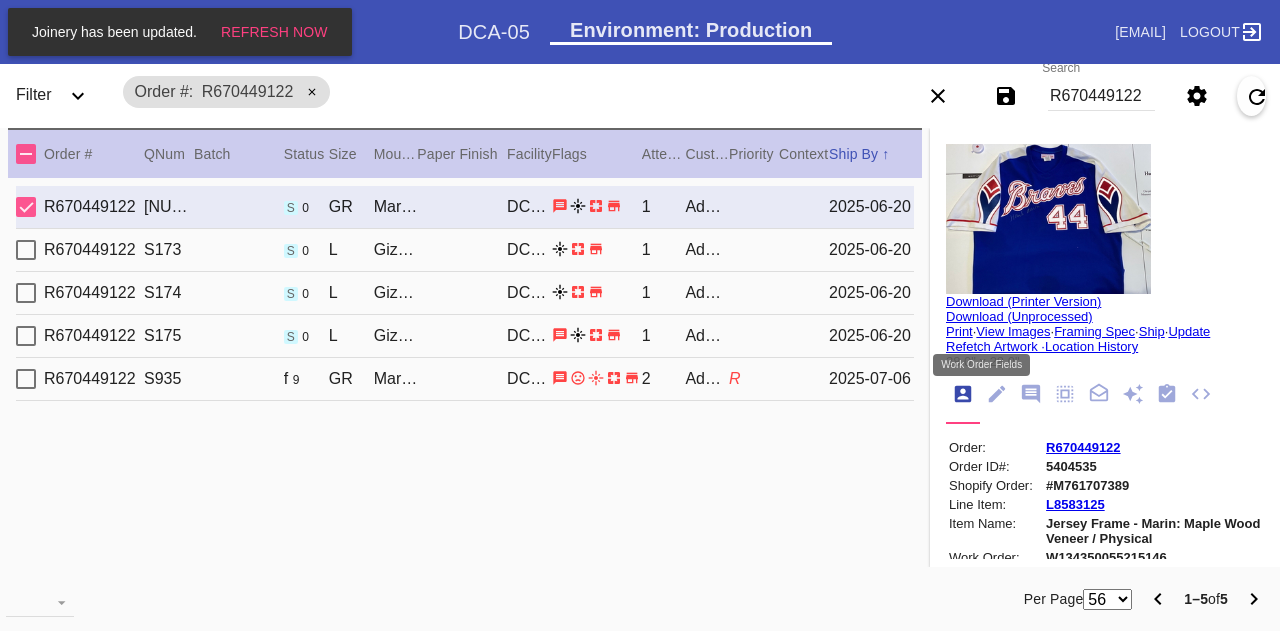 click at bounding box center (1031, 395) 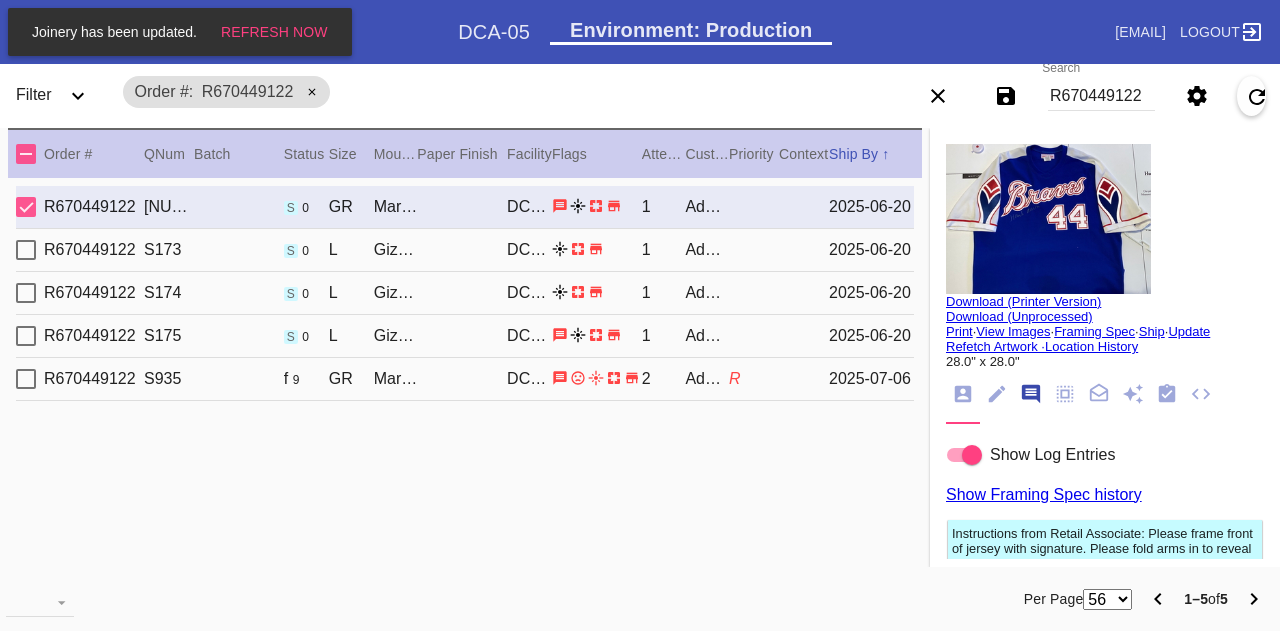 scroll, scrollTop: 122, scrollLeft: 0, axis: vertical 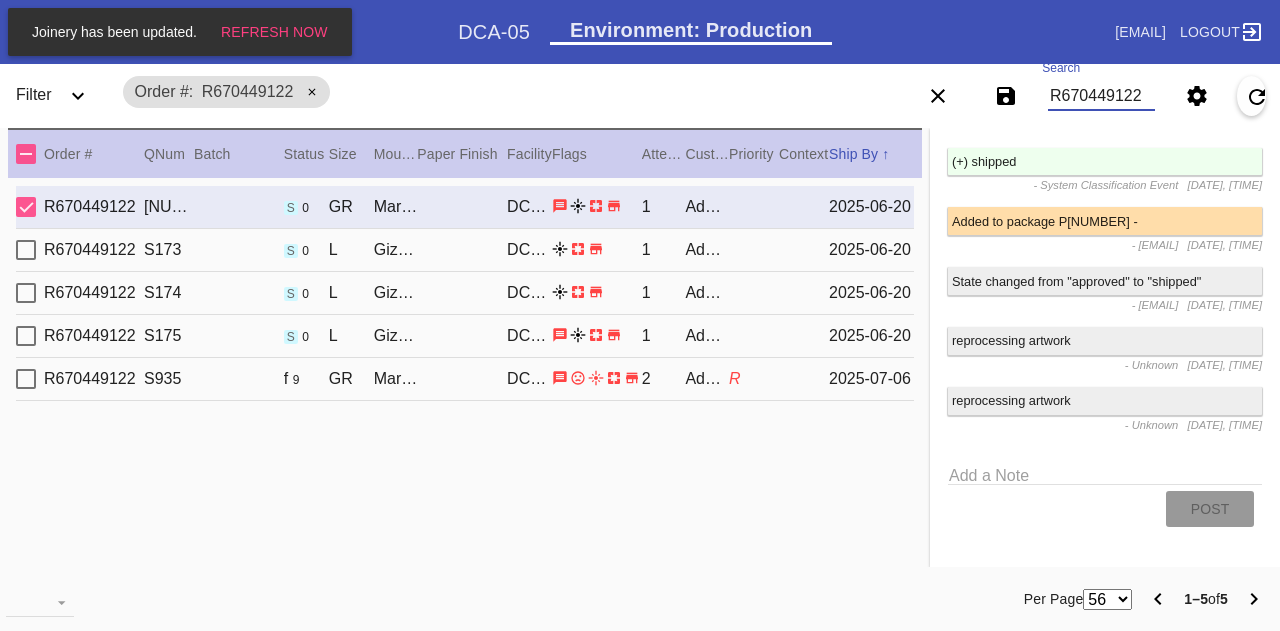click on "R670449122" at bounding box center [1101, 96] 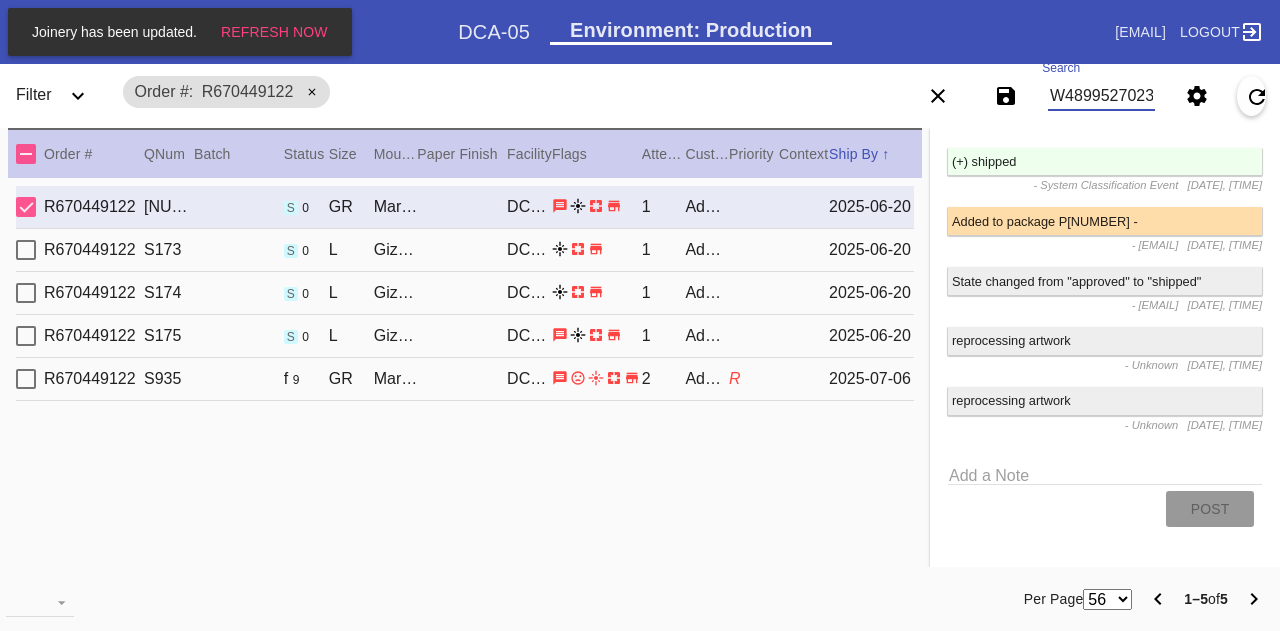 scroll, scrollTop: 0, scrollLeft: 45, axis: horizontal 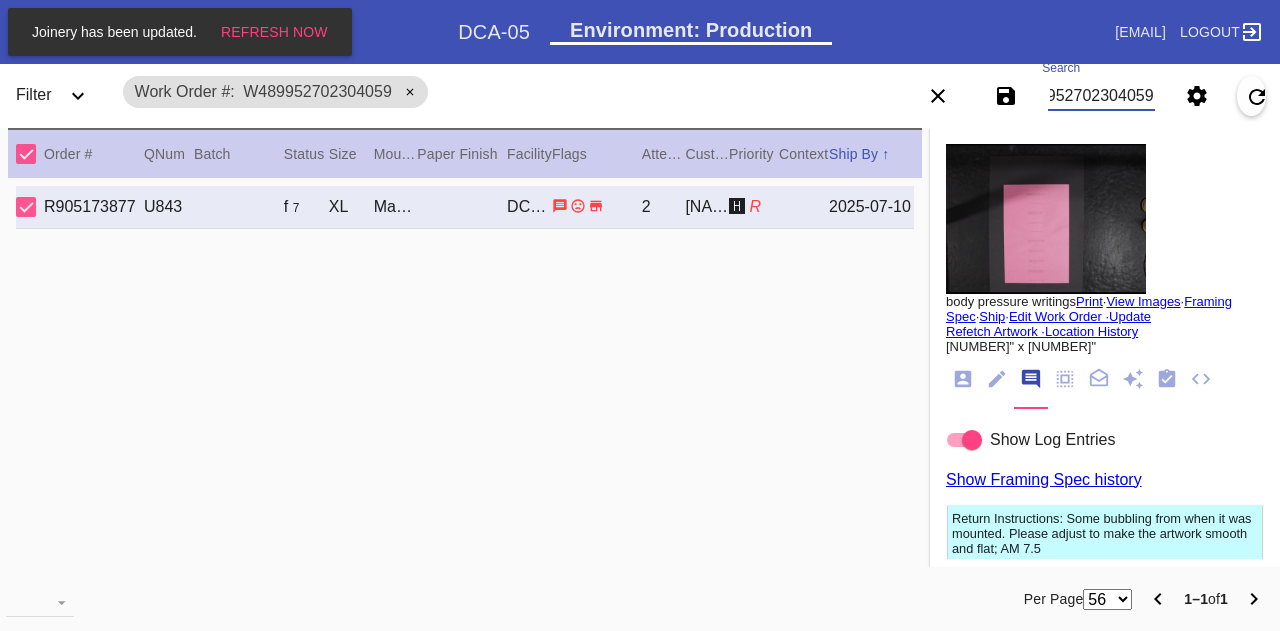 type on "W489952702304059" 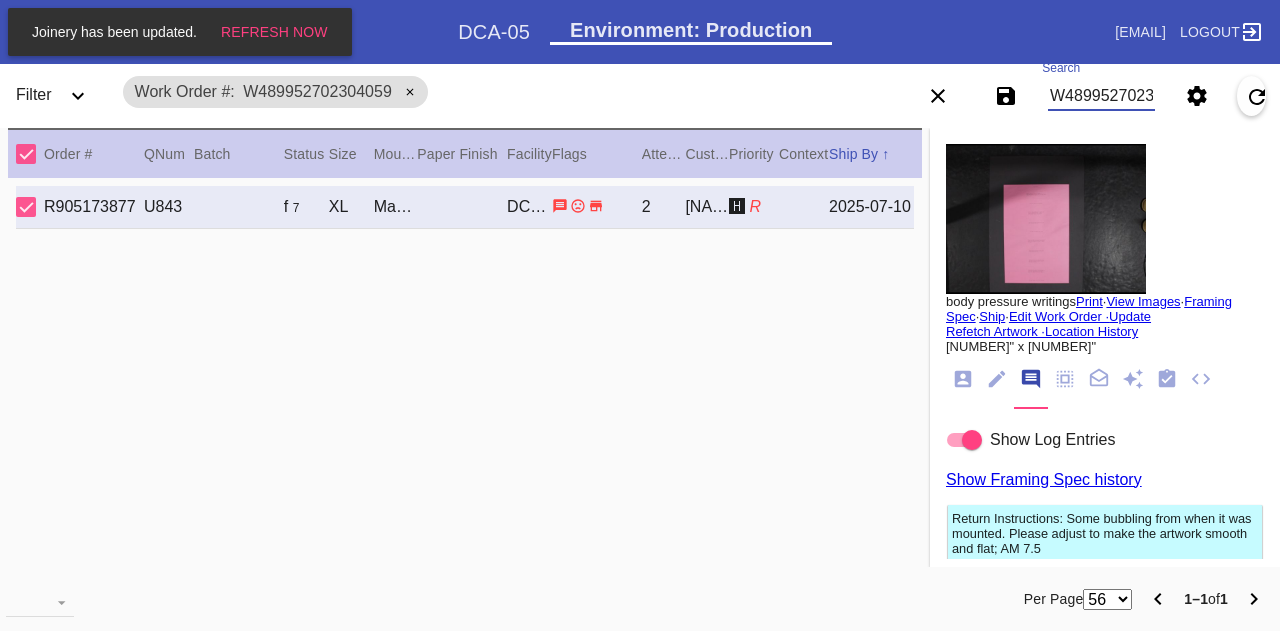 click at bounding box center [1002, 373] 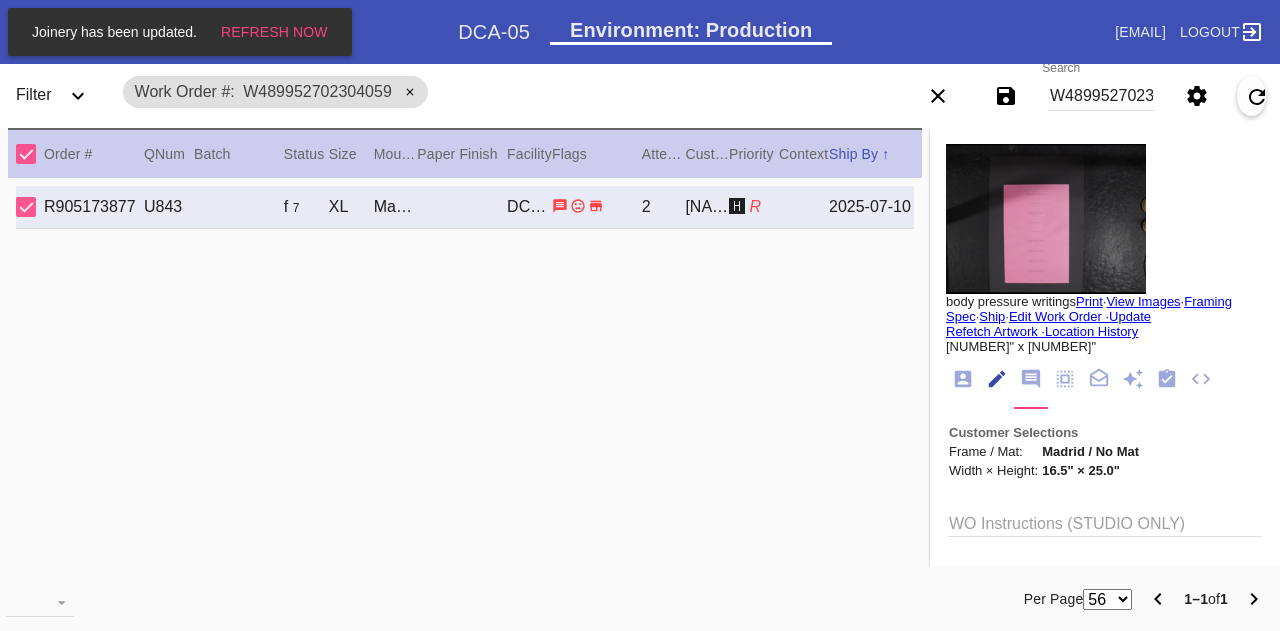 scroll, scrollTop: 73, scrollLeft: 0, axis: vertical 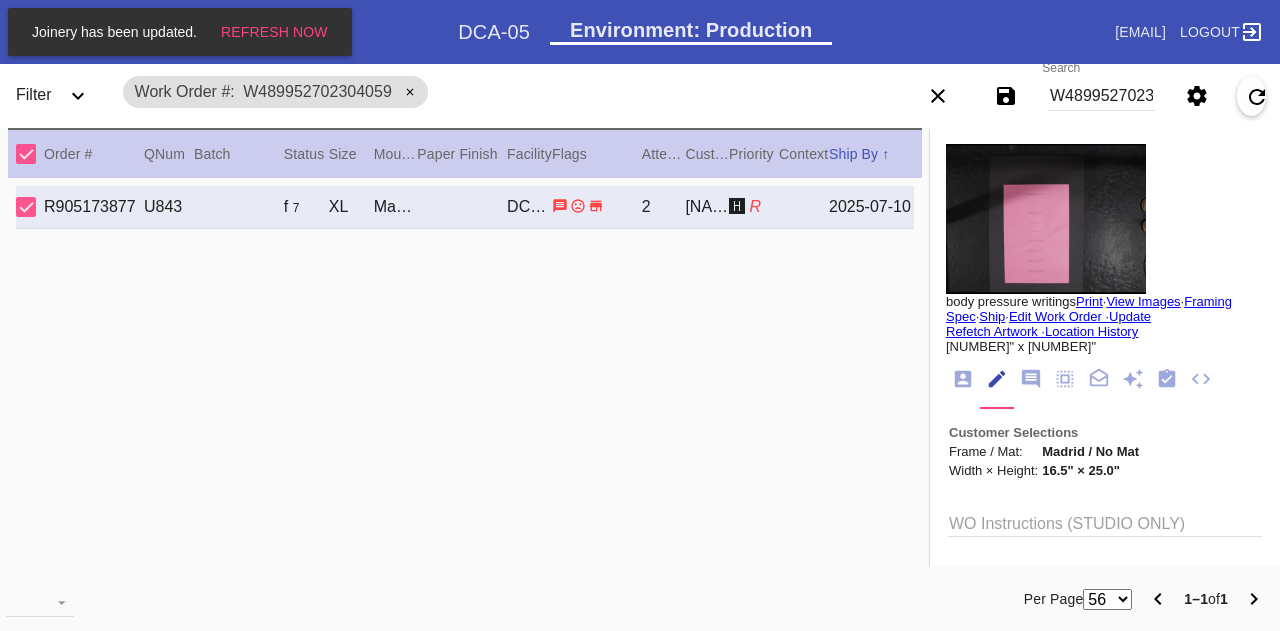 click at bounding box center (1105, 537) 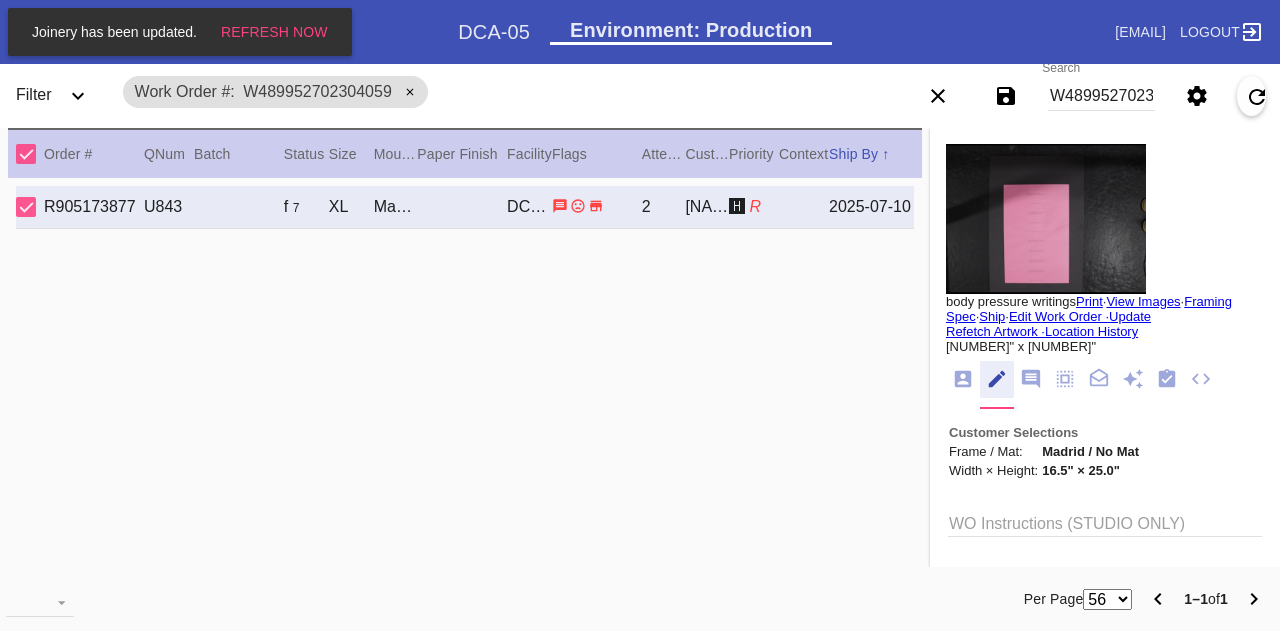 click on "WO Instructions (STUDIO ONLY)" at bounding box center [1105, 522] 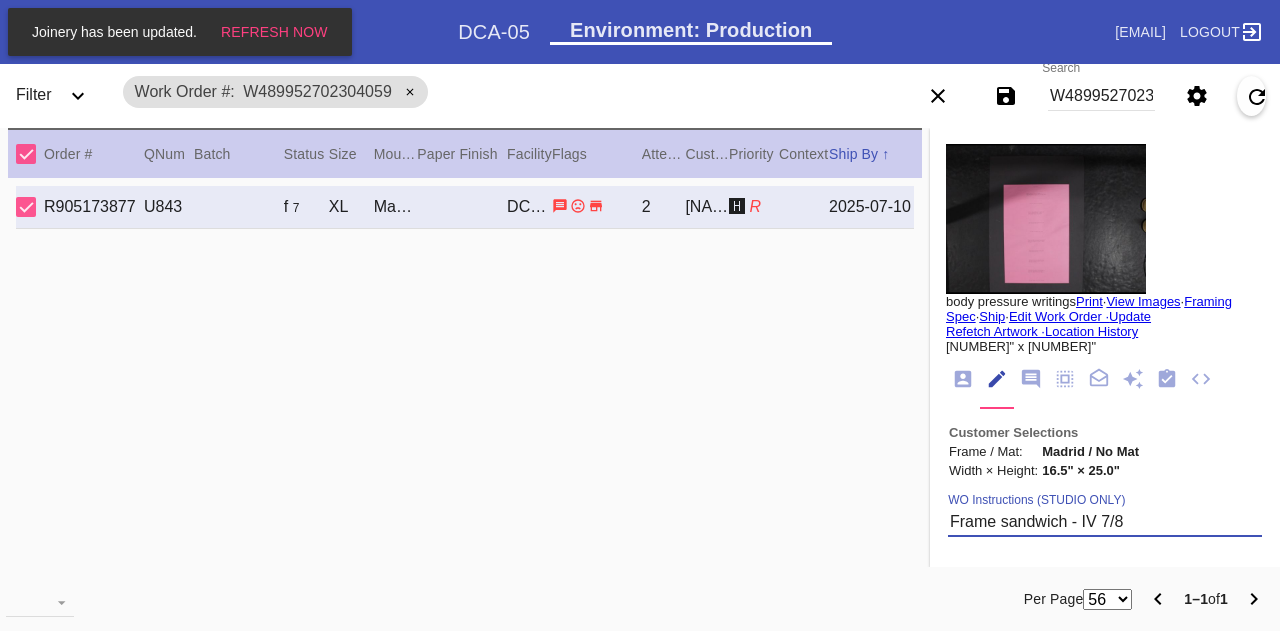 type on "Frame sandwich - IV 7/8" 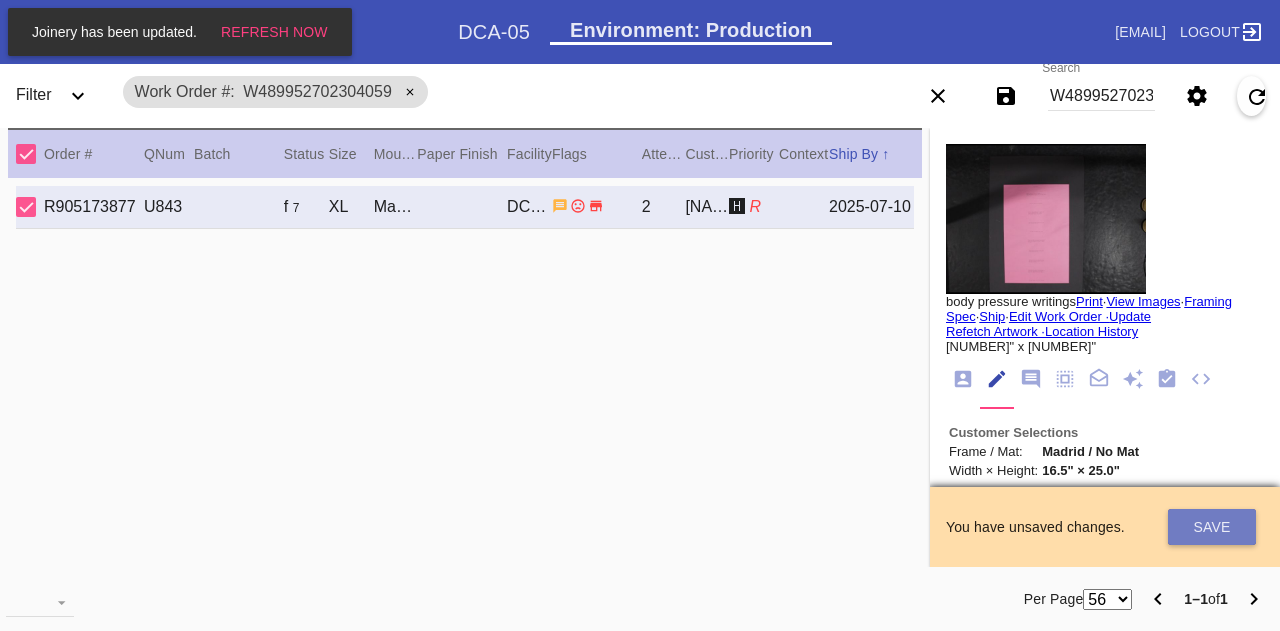 click on "Save" at bounding box center (1212, 527) 